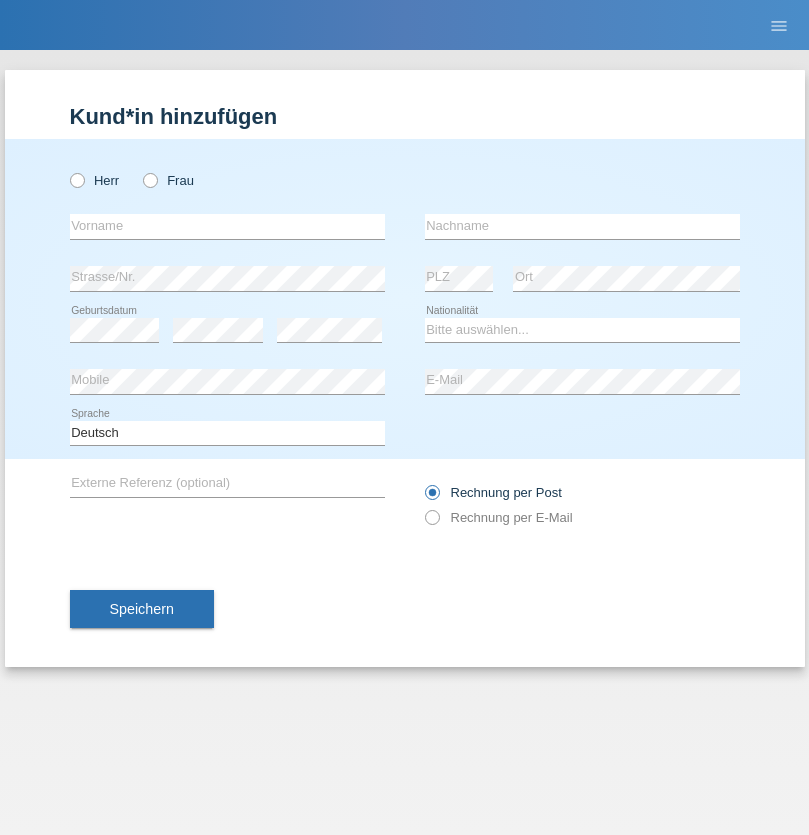 scroll, scrollTop: 0, scrollLeft: 0, axis: both 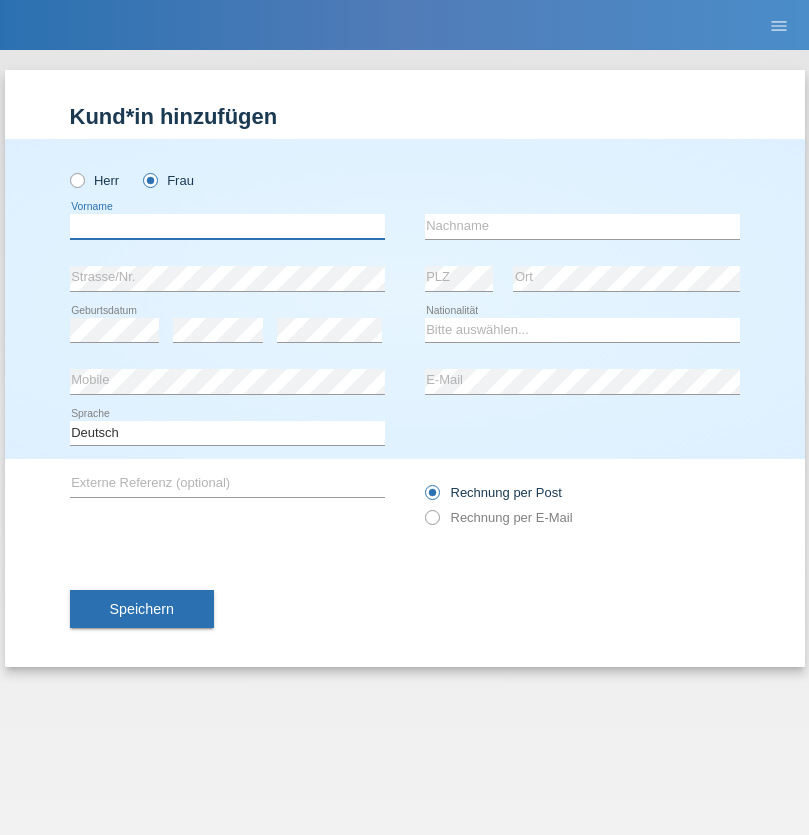 click at bounding box center (227, 226) 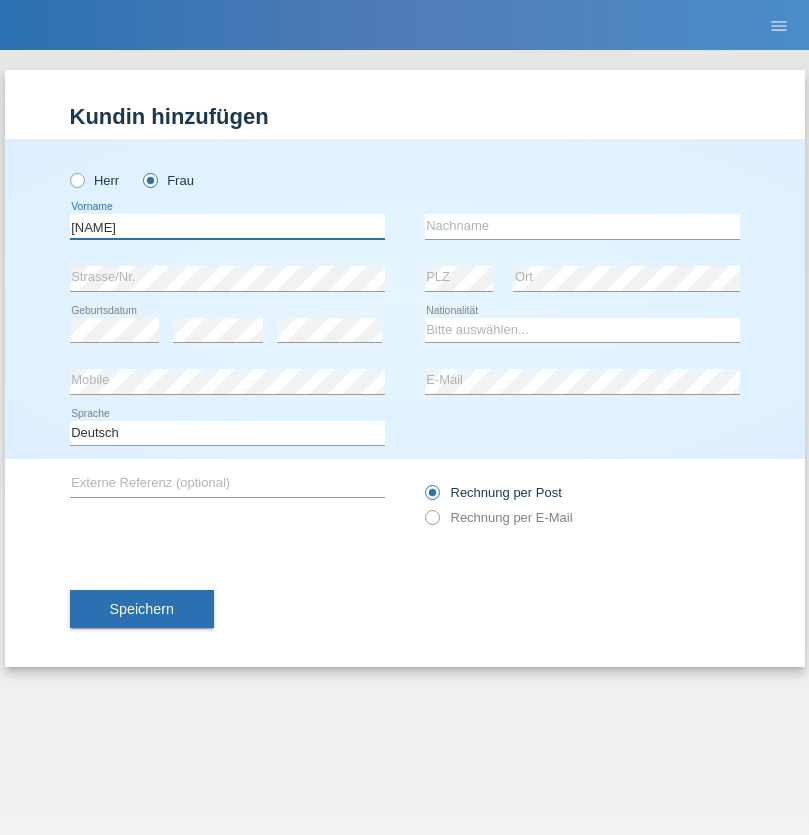 type on "[NAME]" 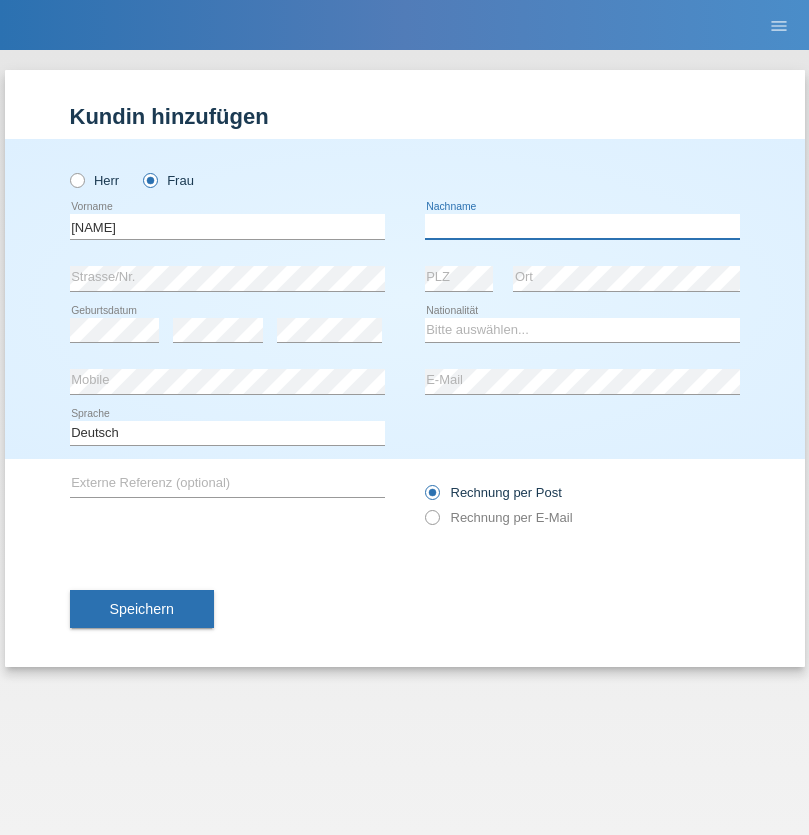 click at bounding box center [582, 226] 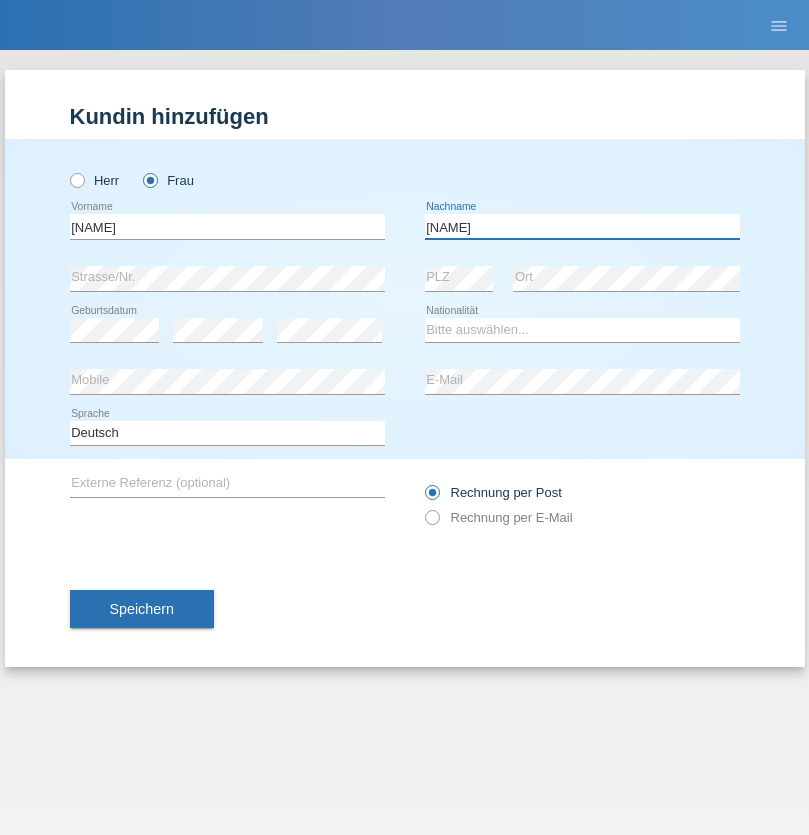 type on "[LAST]" 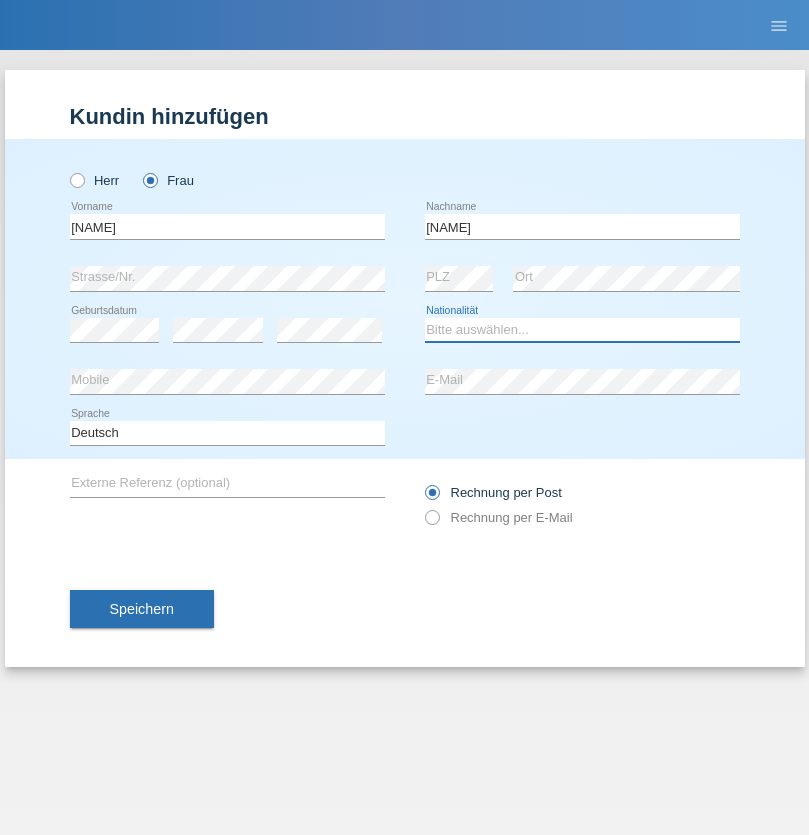 select on "CH" 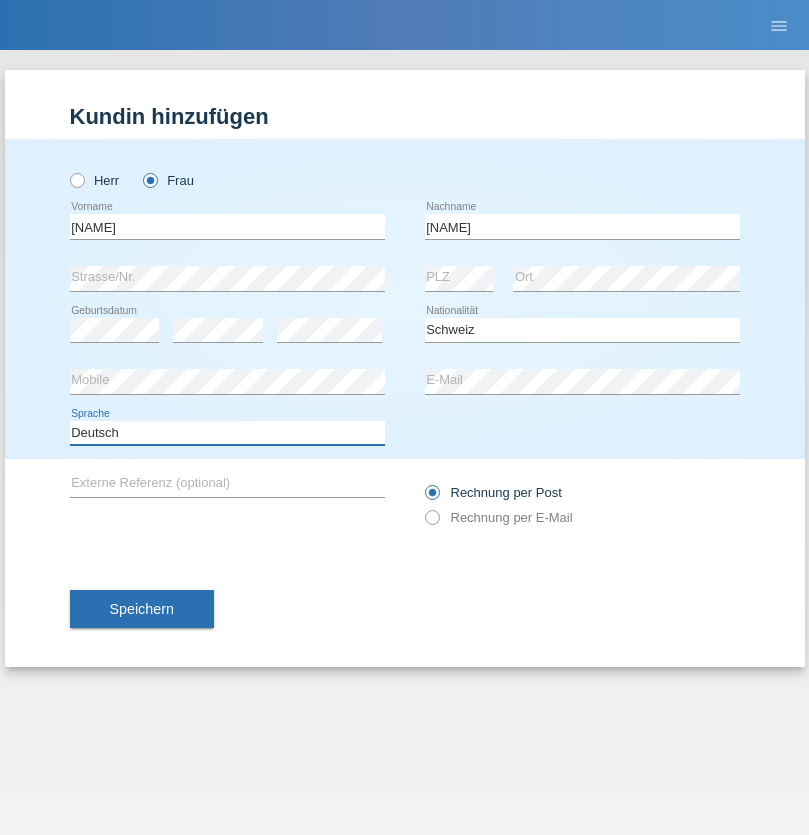 select on "en" 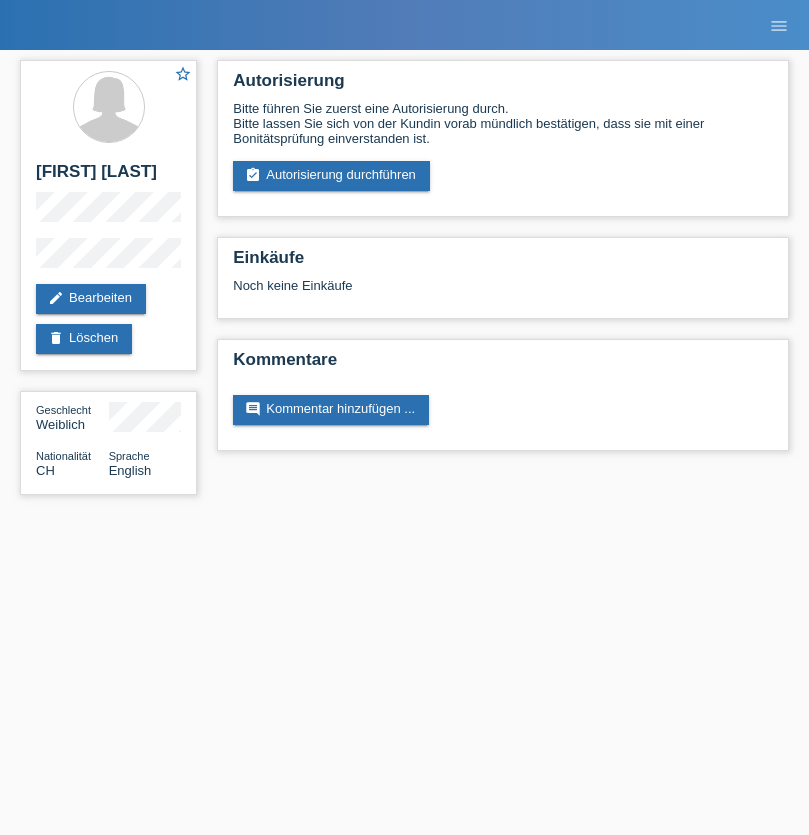 scroll, scrollTop: 0, scrollLeft: 0, axis: both 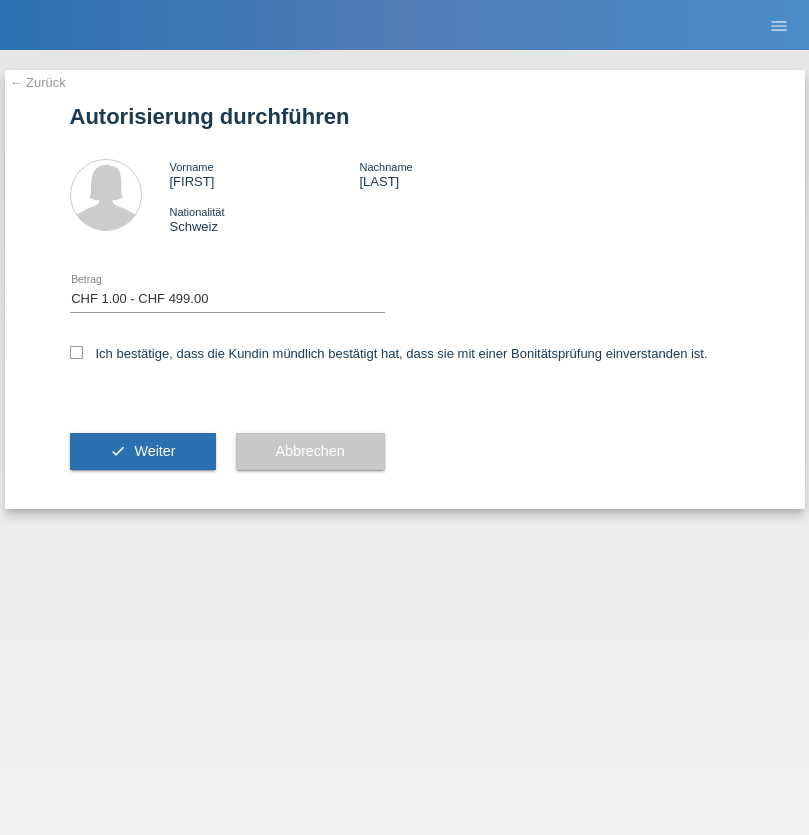 select on "1" 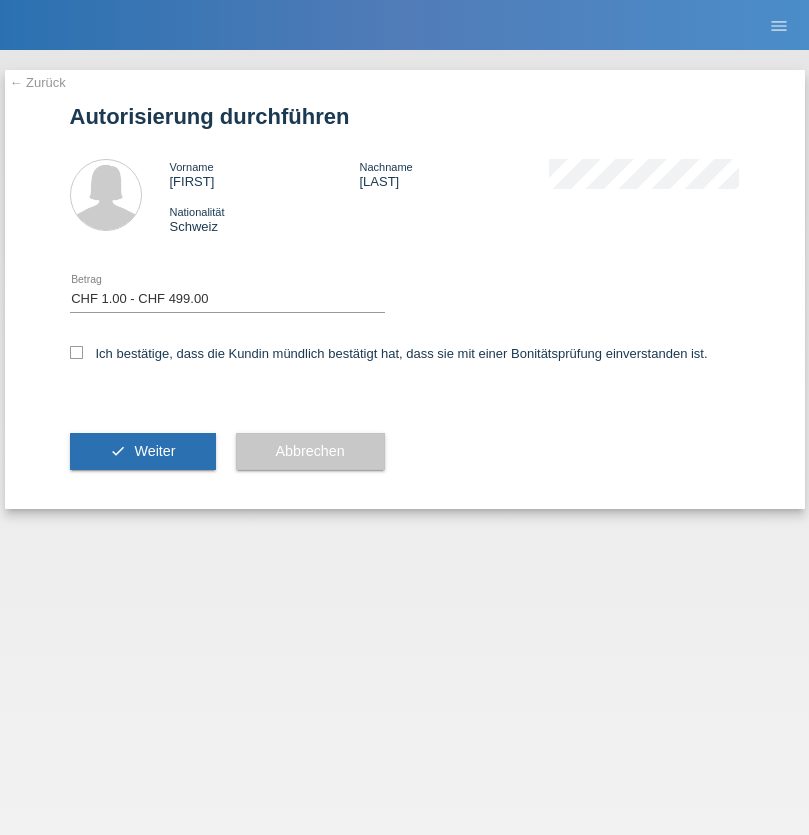 checkbox on "true" 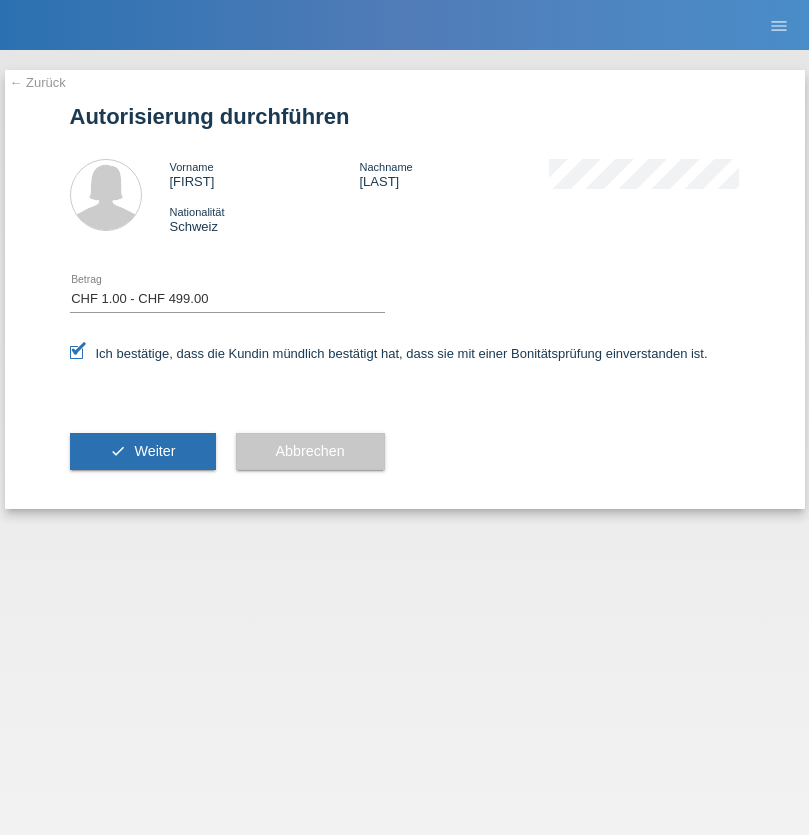scroll, scrollTop: 0, scrollLeft: 0, axis: both 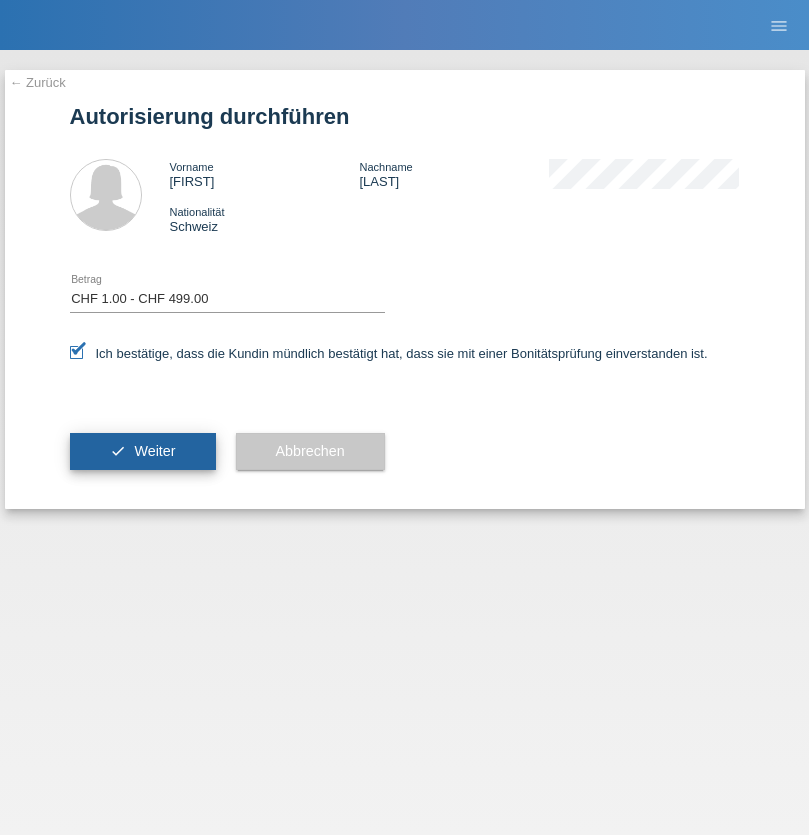 click on "Weiter" at bounding box center (154, 451) 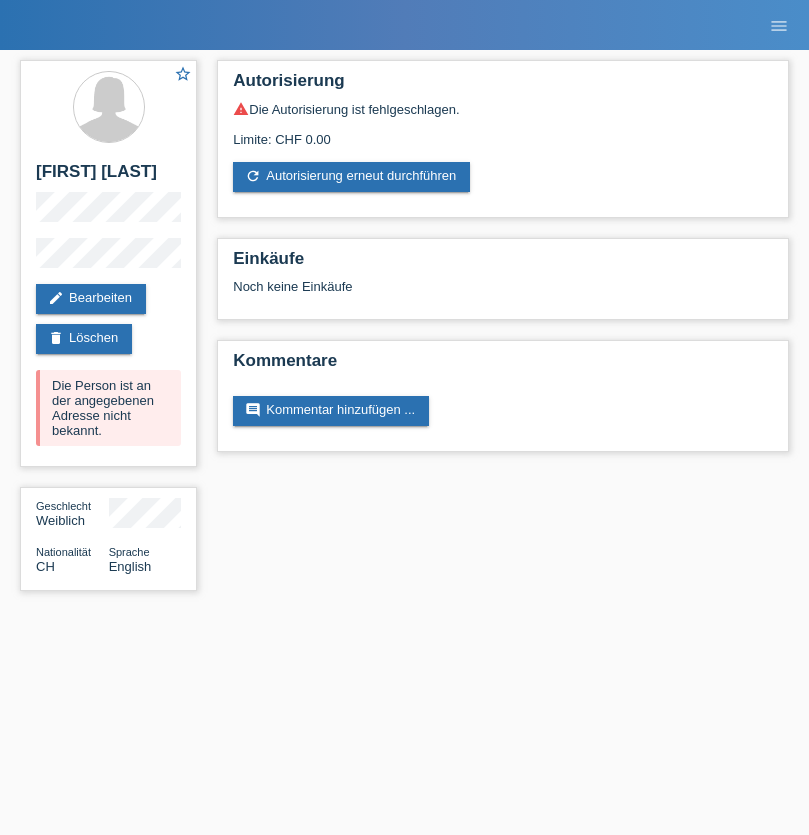 scroll, scrollTop: 0, scrollLeft: 0, axis: both 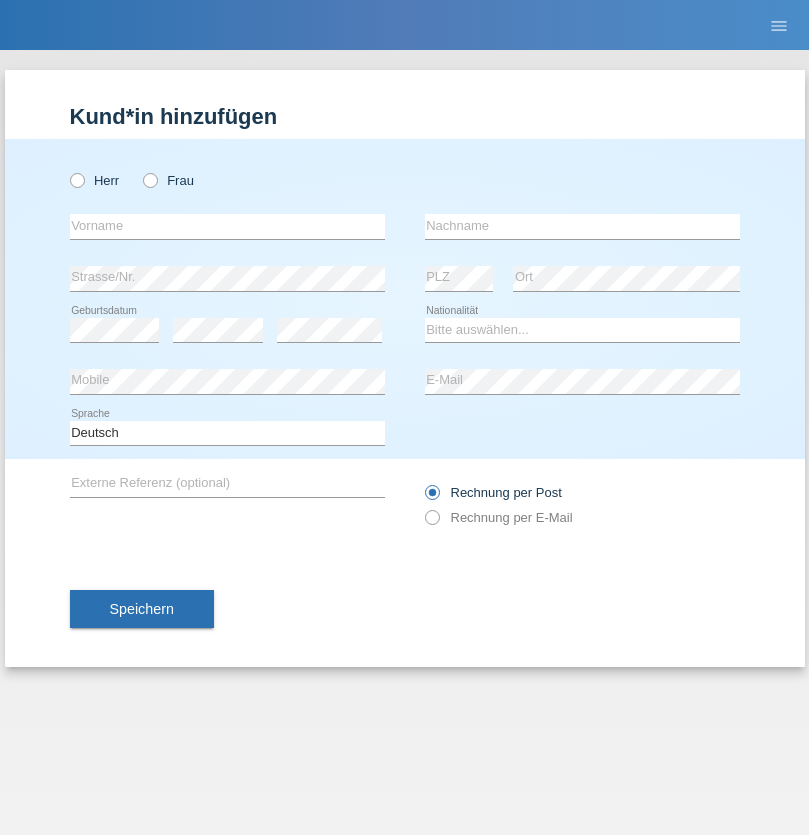 radio on "true" 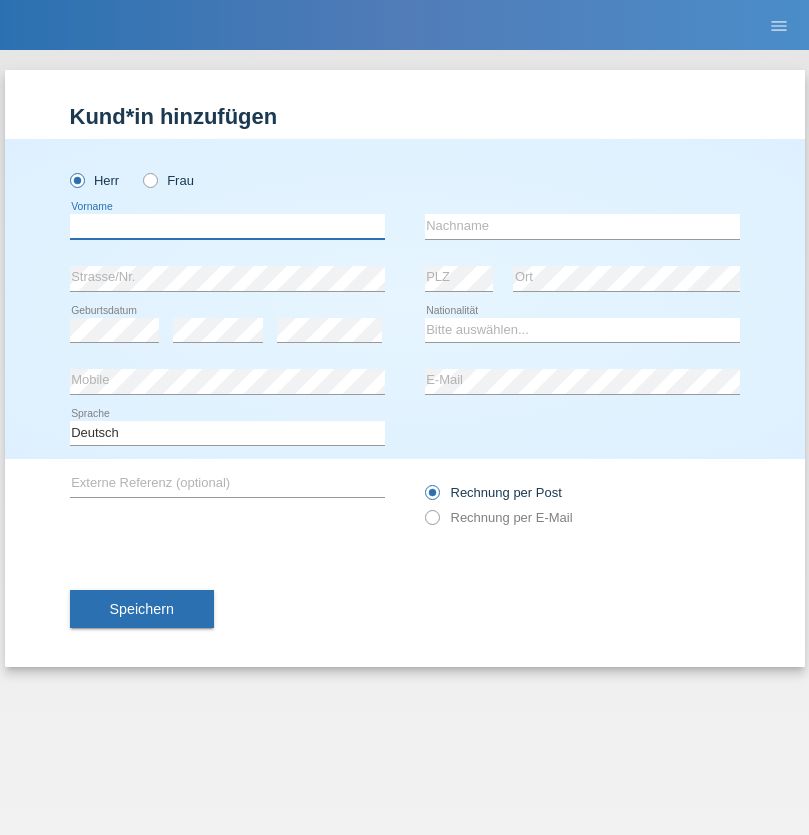 click at bounding box center [227, 226] 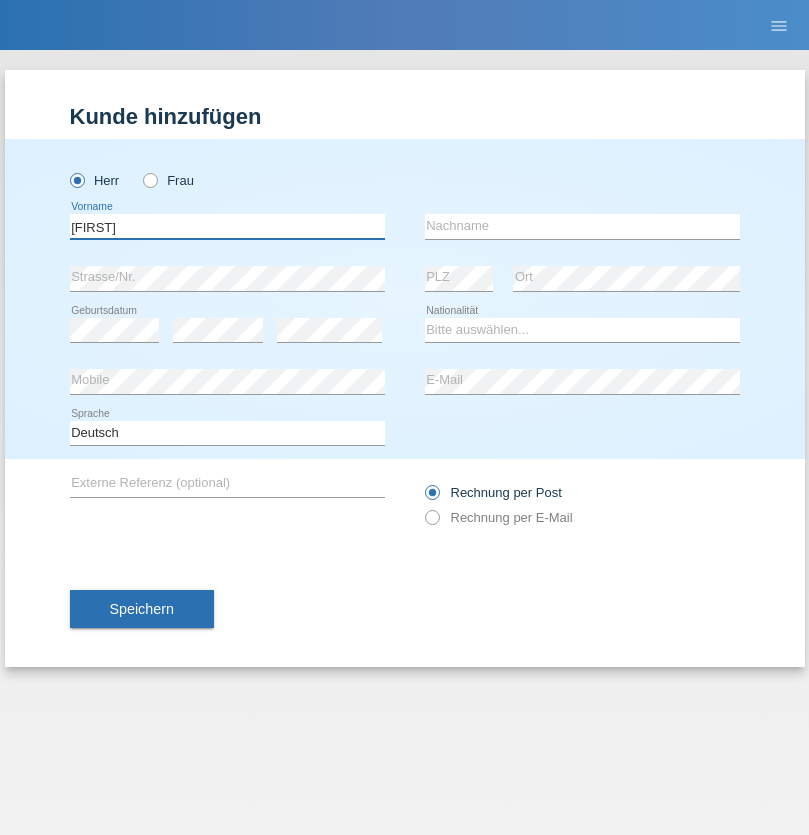 type on "Francesco" 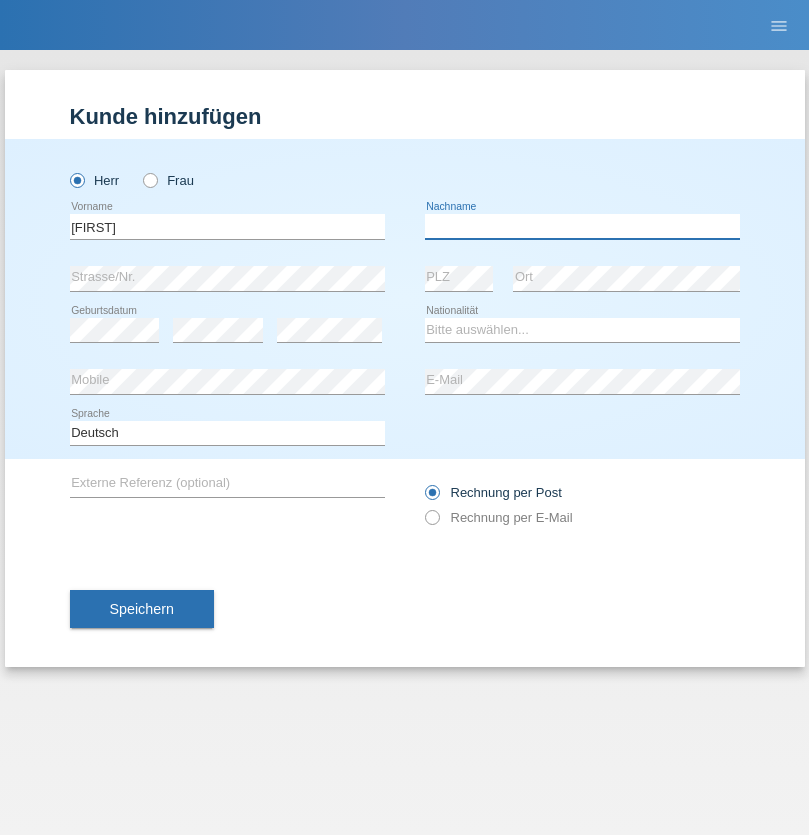 click at bounding box center (582, 226) 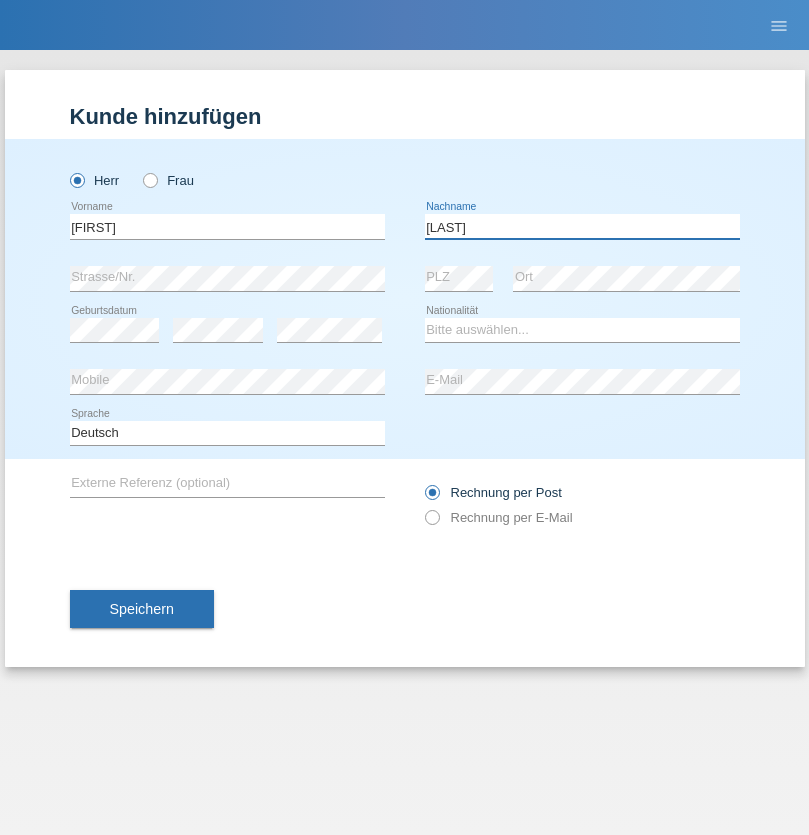 type on "Smaldino" 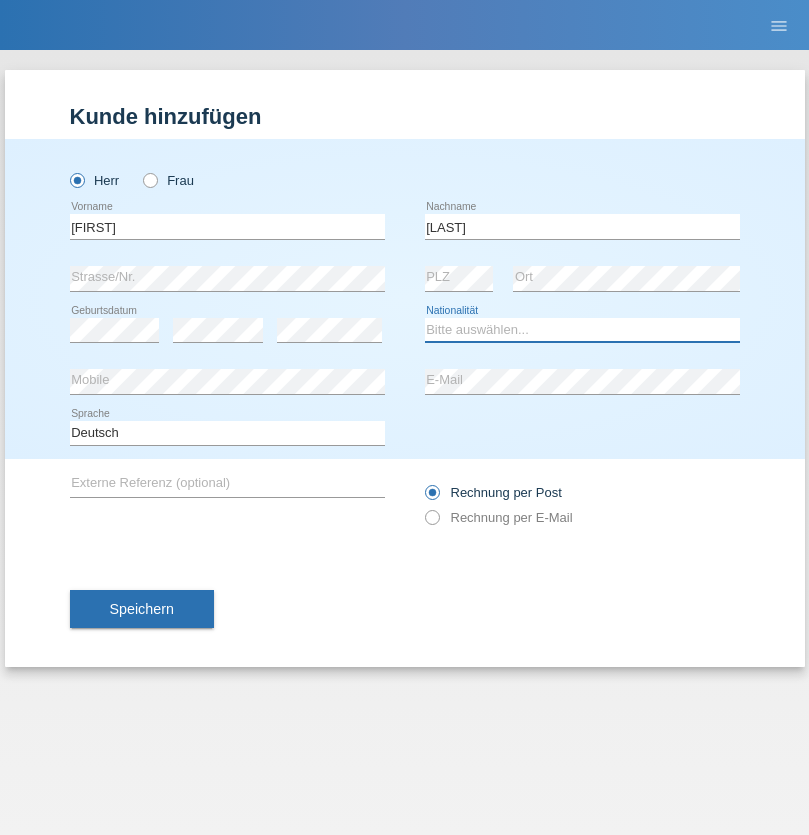 select on "IT" 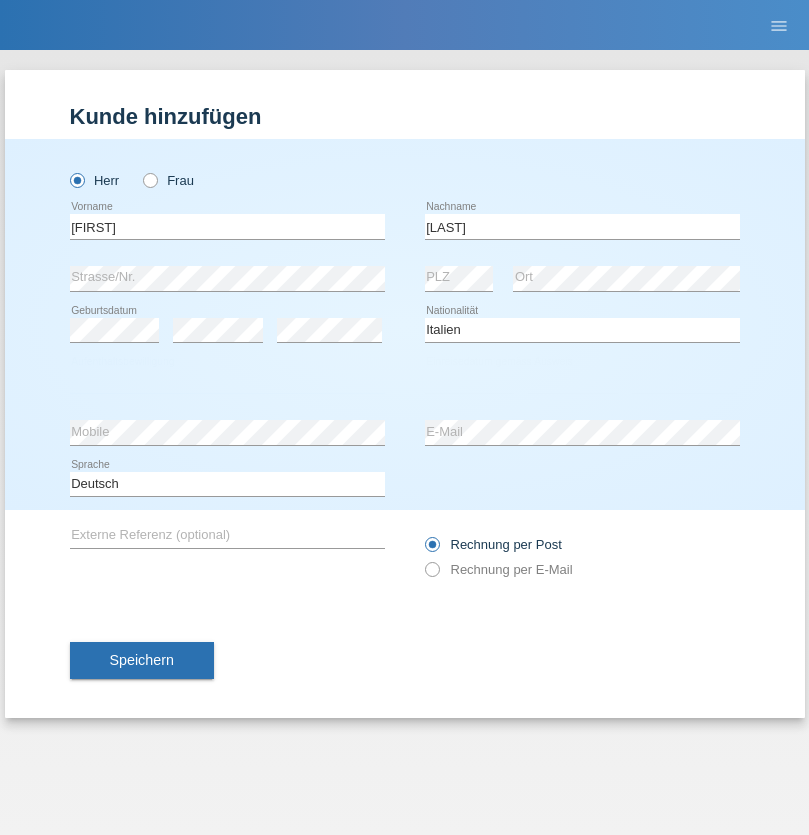 select on "C" 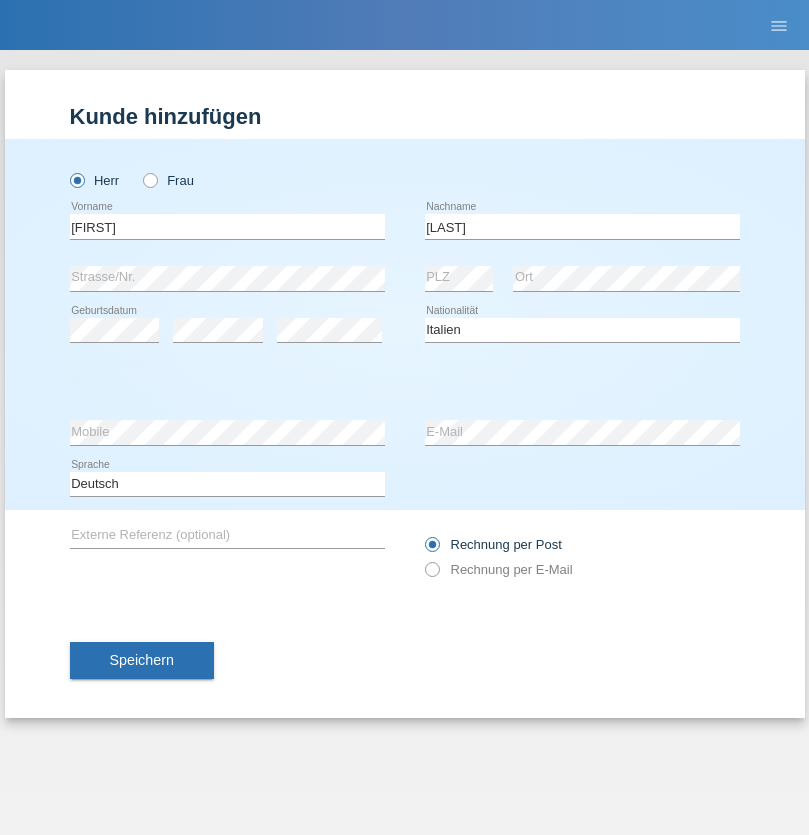 select on "11" 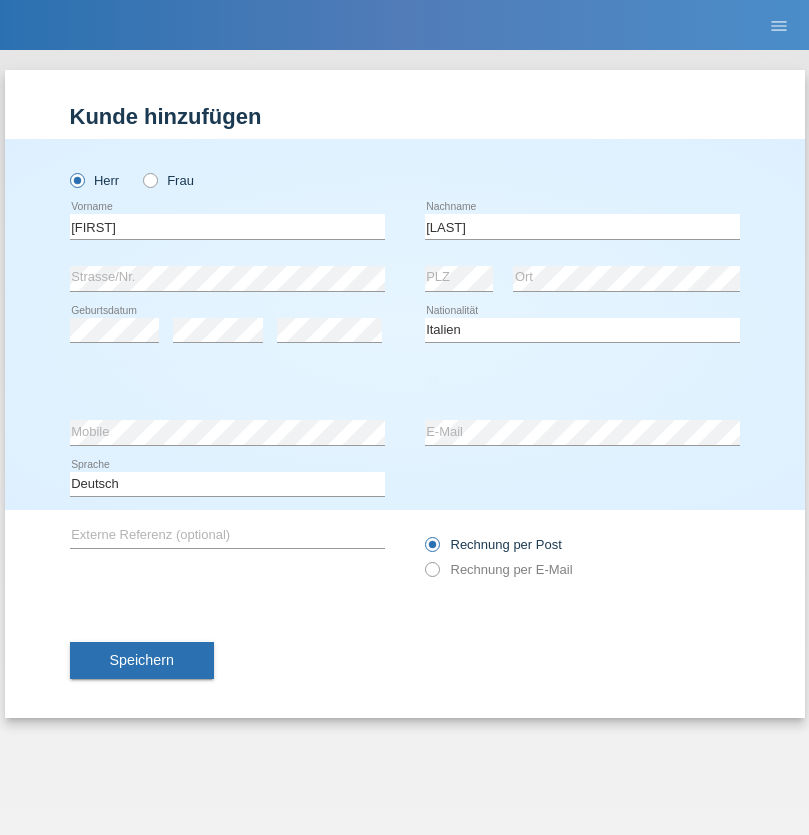 select on "01" 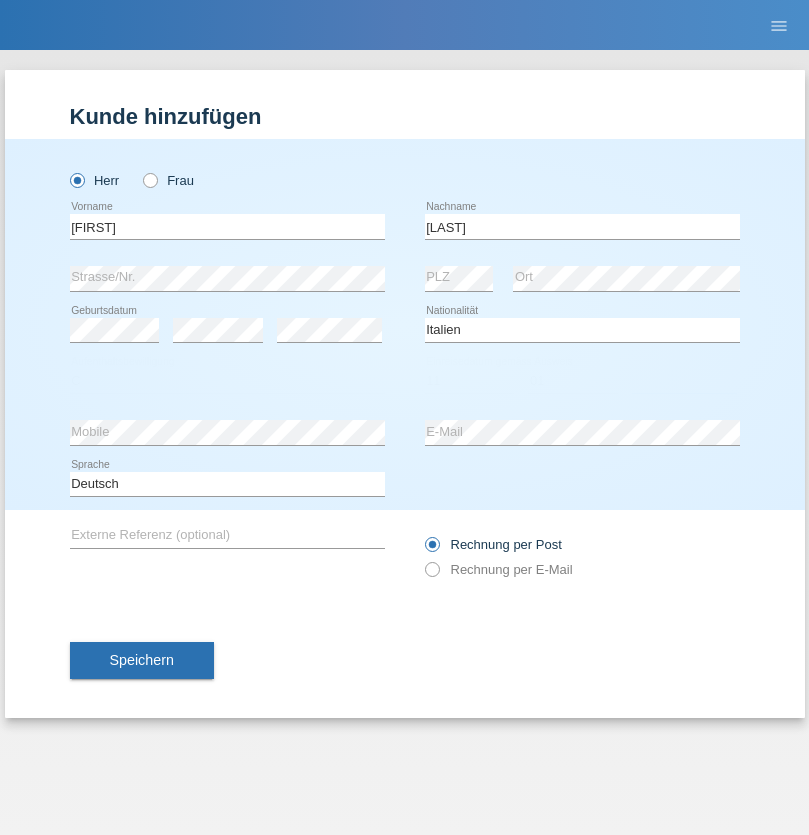 select on "2000" 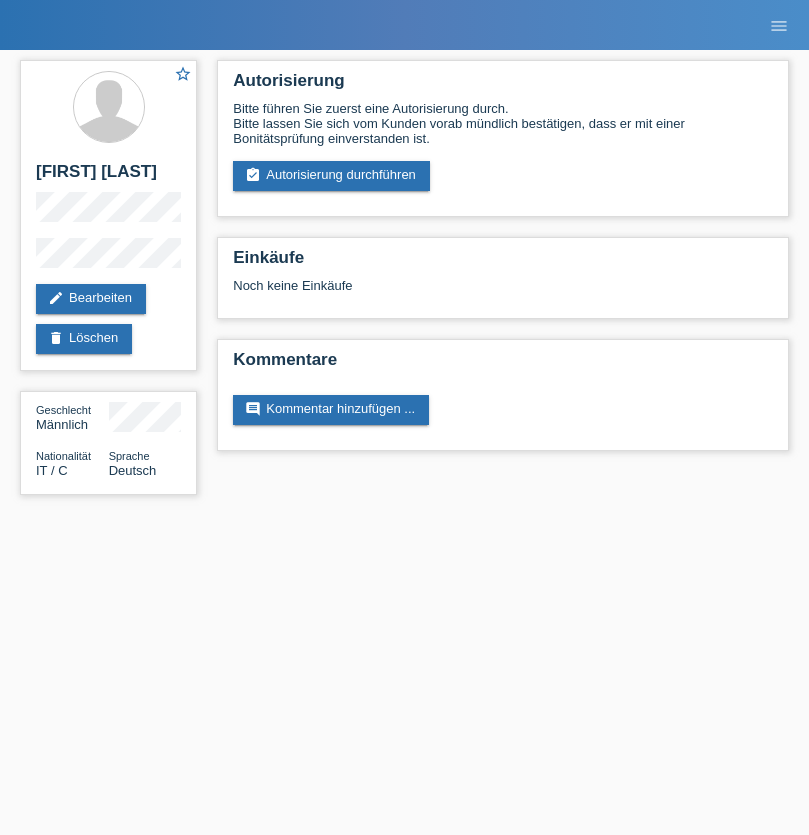 scroll, scrollTop: 0, scrollLeft: 0, axis: both 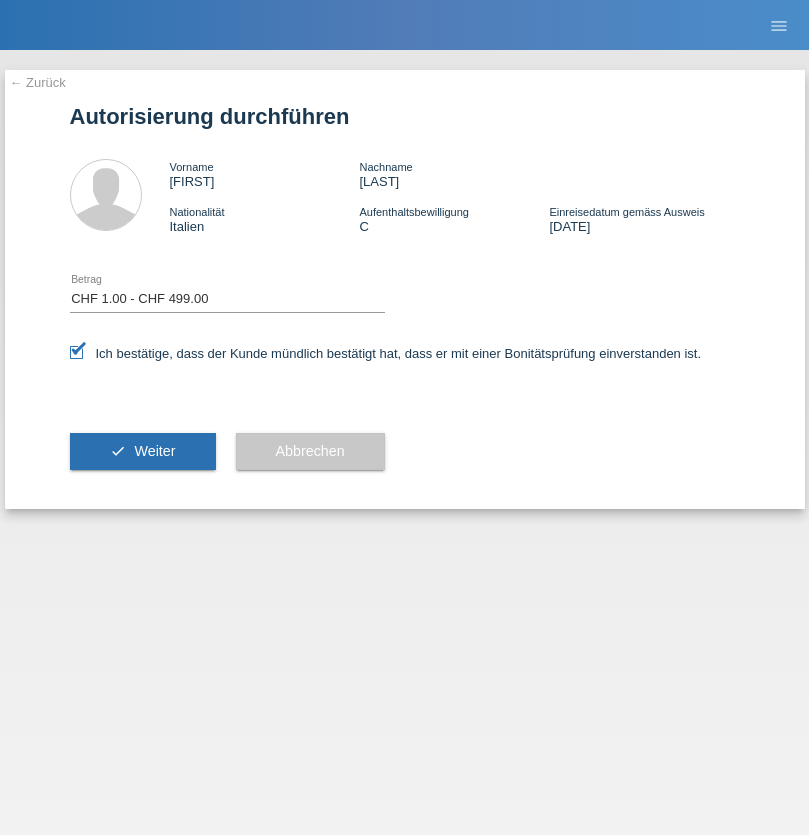 select on "1" 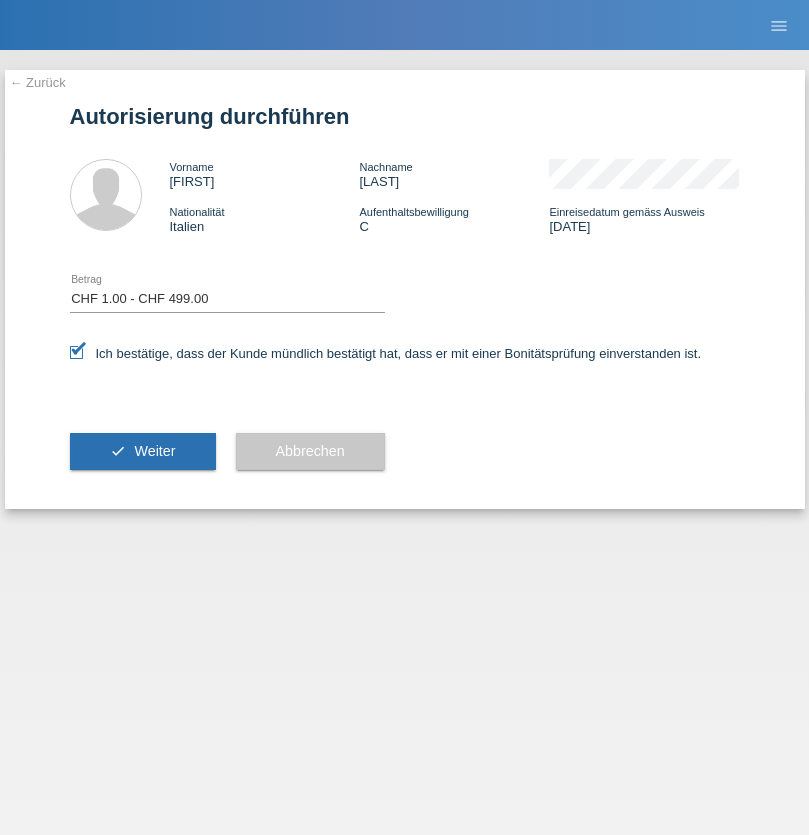 scroll, scrollTop: 0, scrollLeft: 0, axis: both 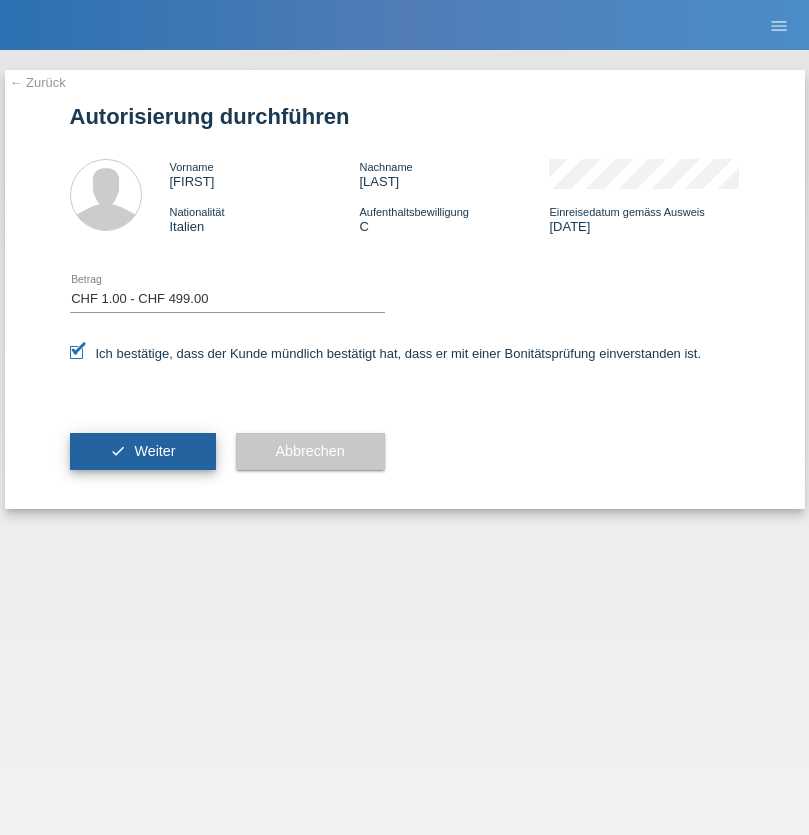 click on "Weiter" at bounding box center [154, 451] 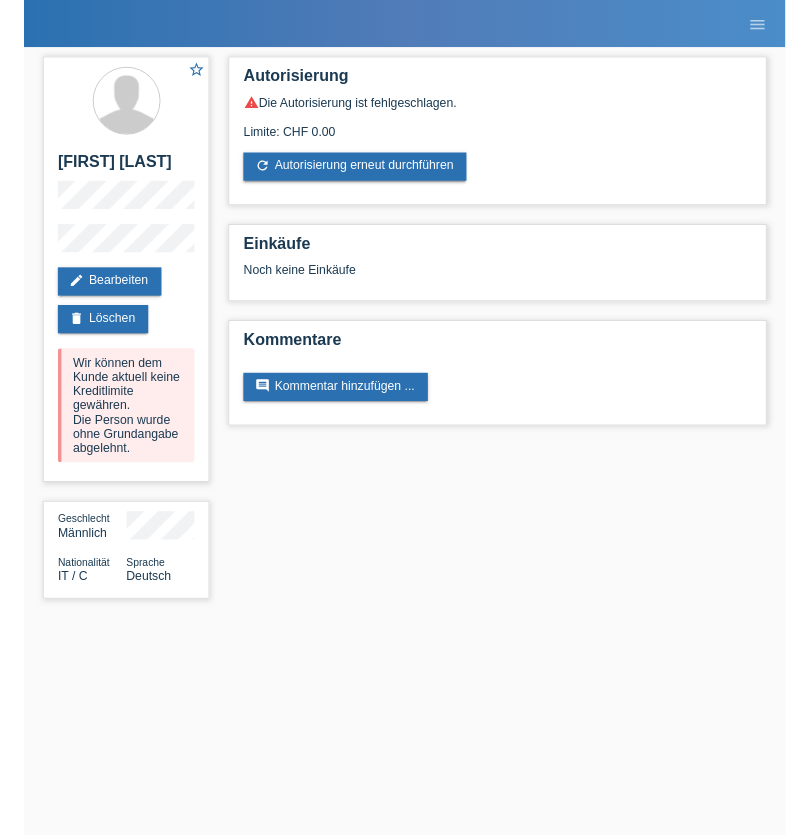 scroll, scrollTop: 0, scrollLeft: 0, axis: both 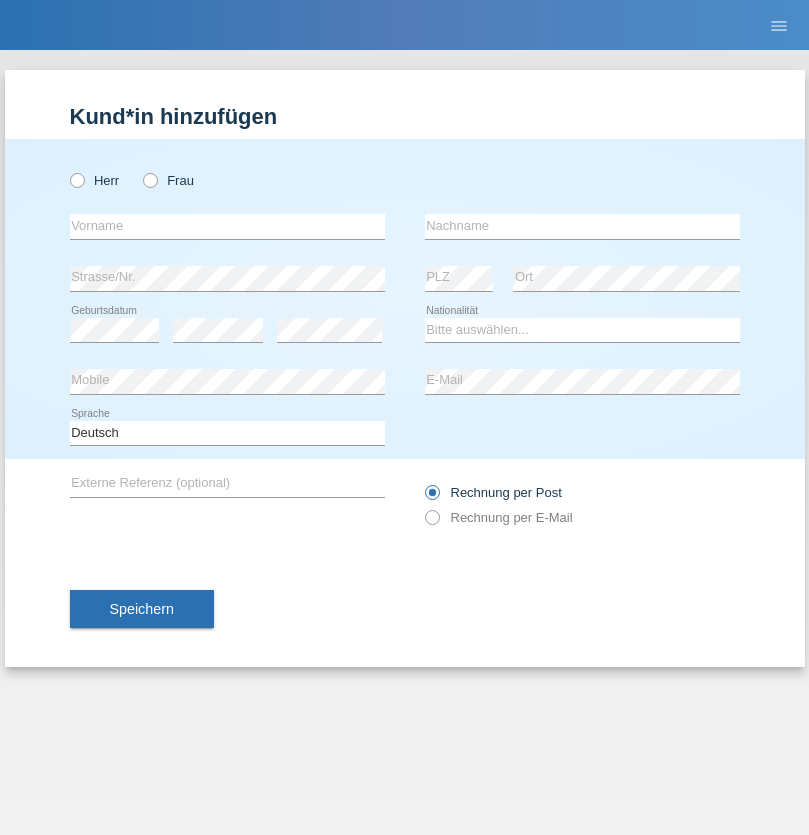 radio on "true" 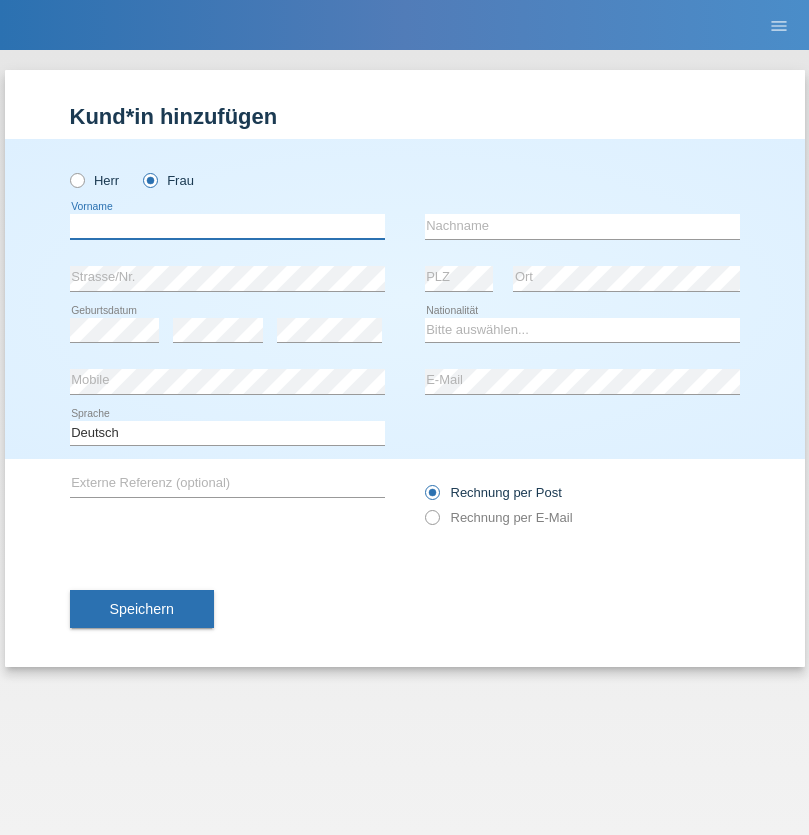click at bounding box center [227, 226] 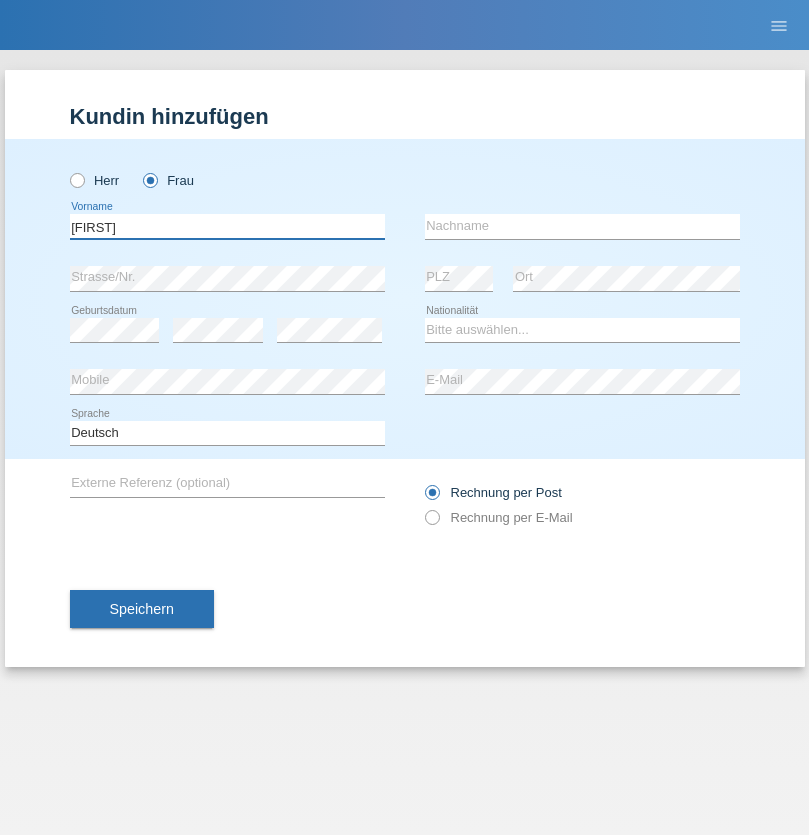 type on "[FIRST]" 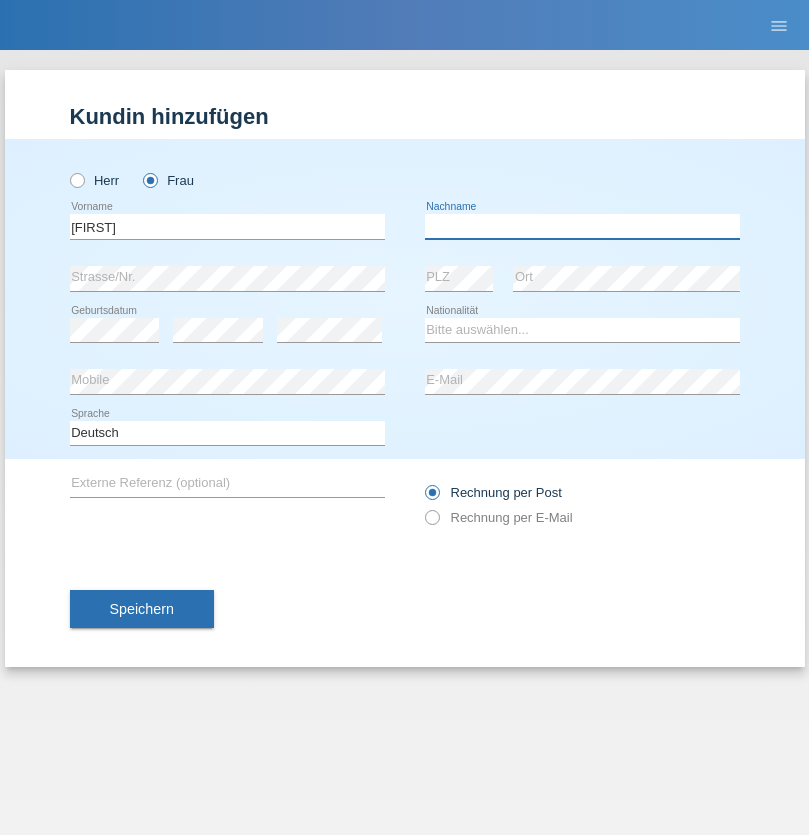 click at bounding box center (582, 226) 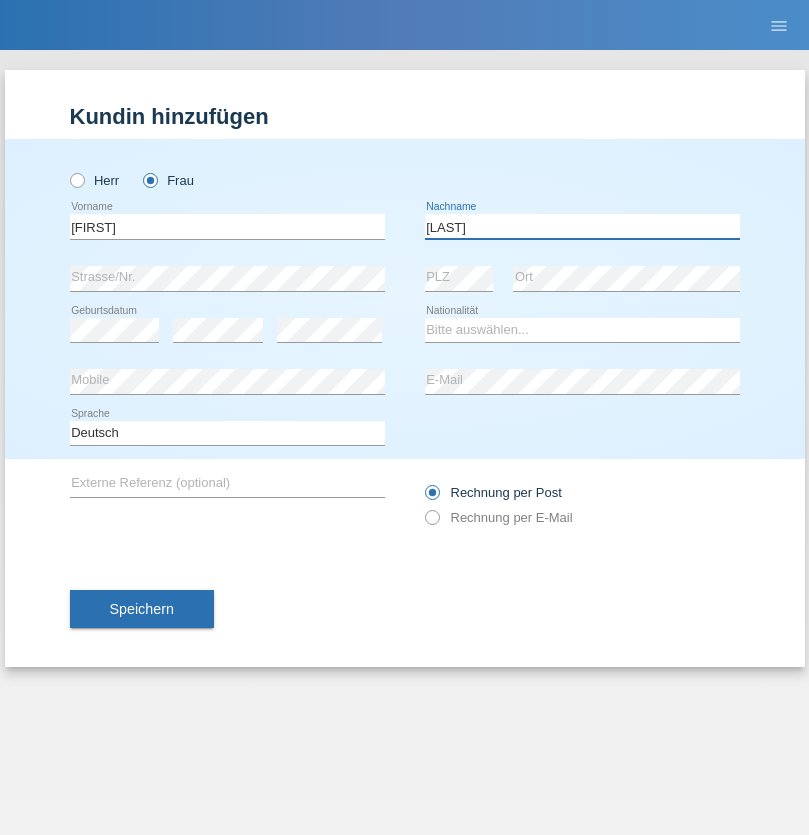 type on "[LAST]" 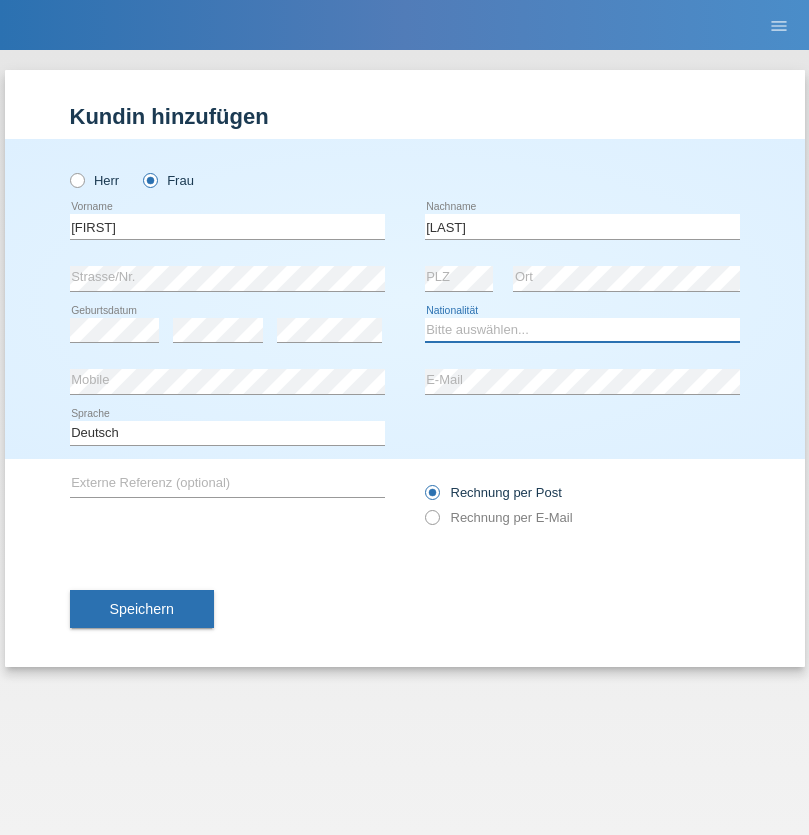 select on "IT" 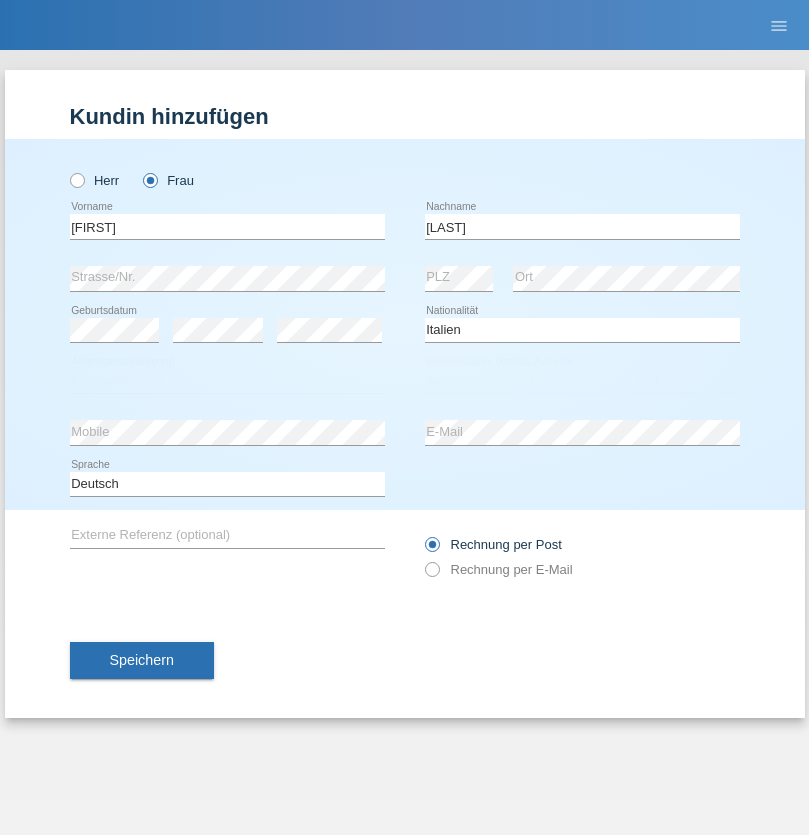 select on "C" 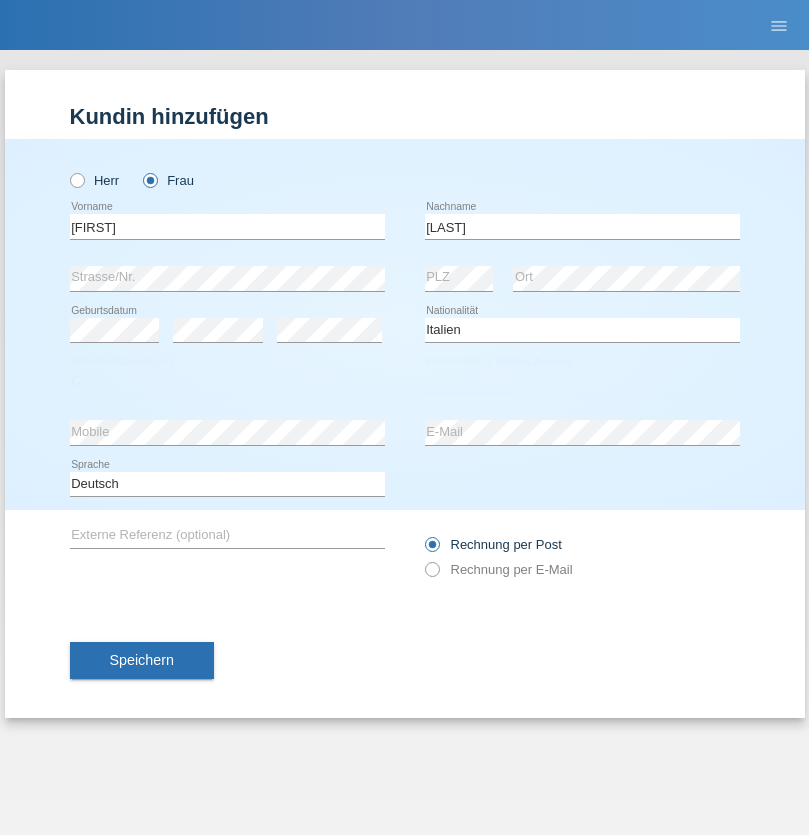 select on "11" 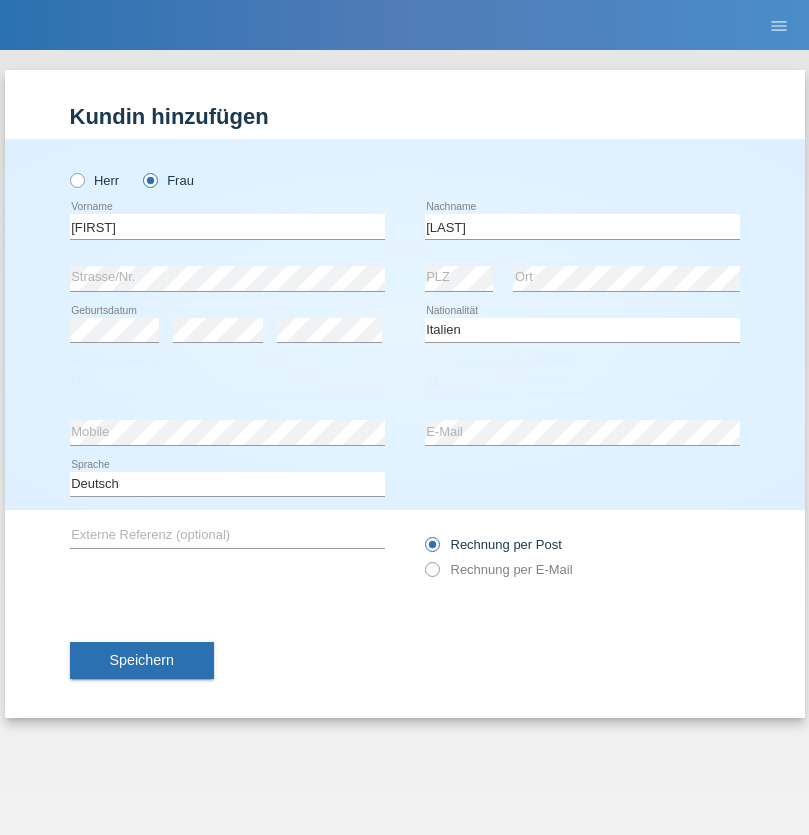 select on "01" 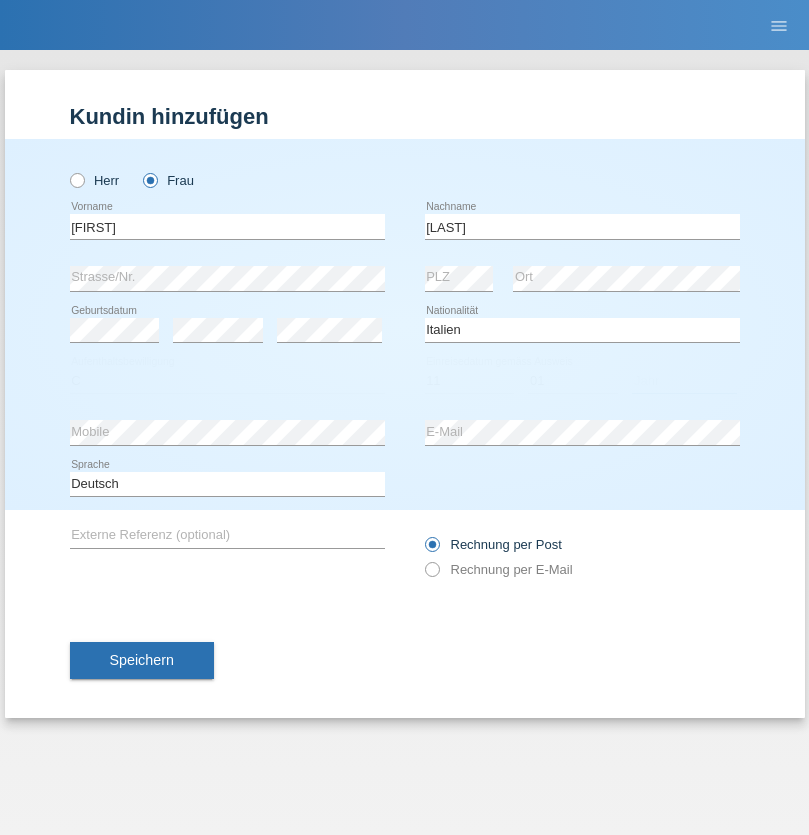 select on "2008" 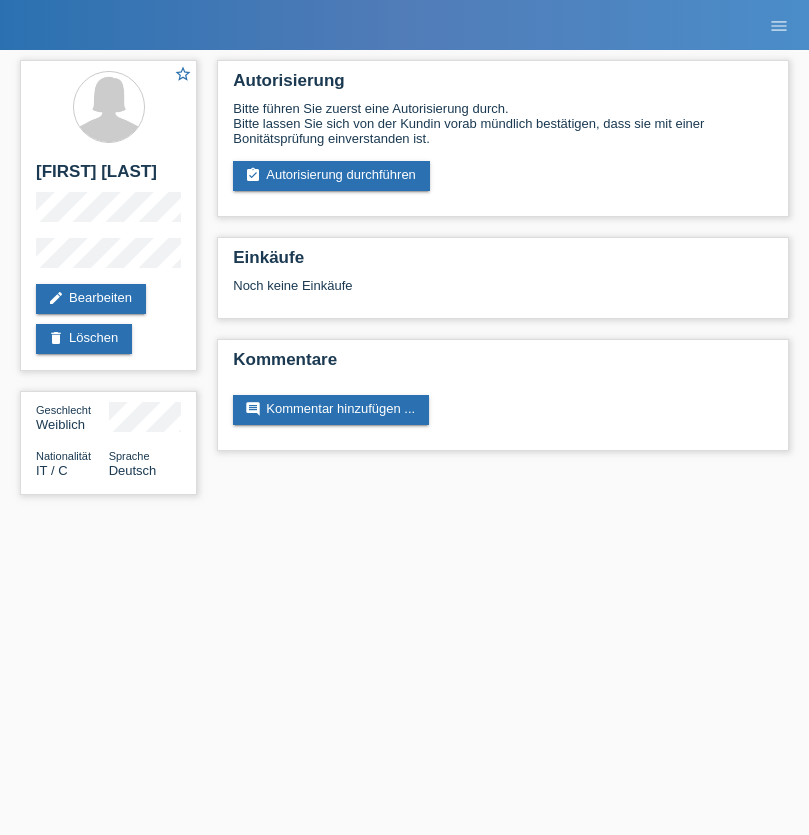scroll, scrollTop: 0, scrollLeft: 0, axis: both 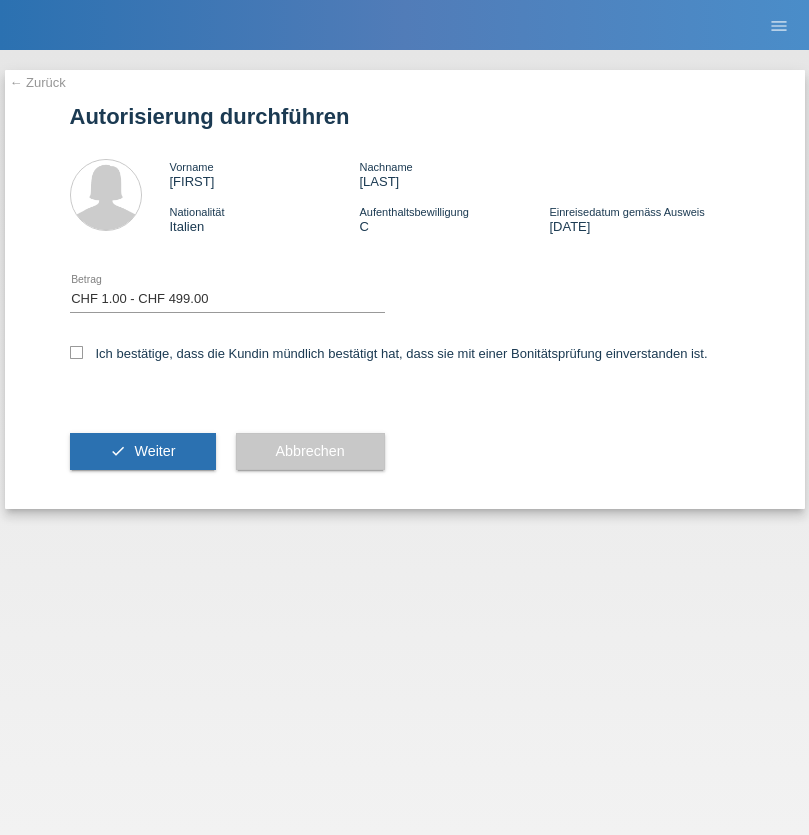 select on "1" 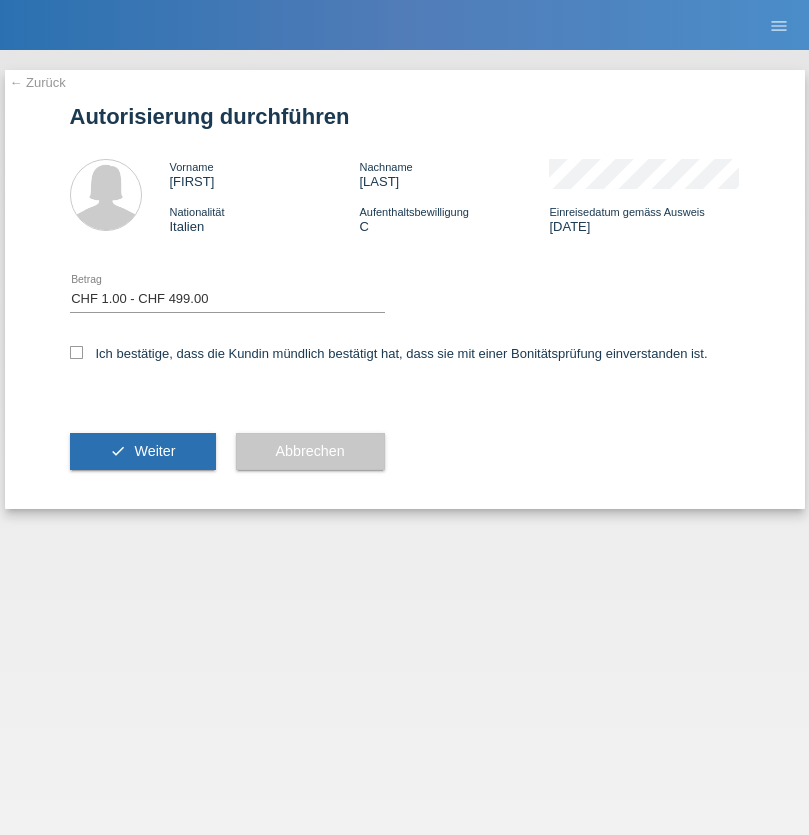 scroll, scrollTop: 0, scrollLeft: 0, axis: both 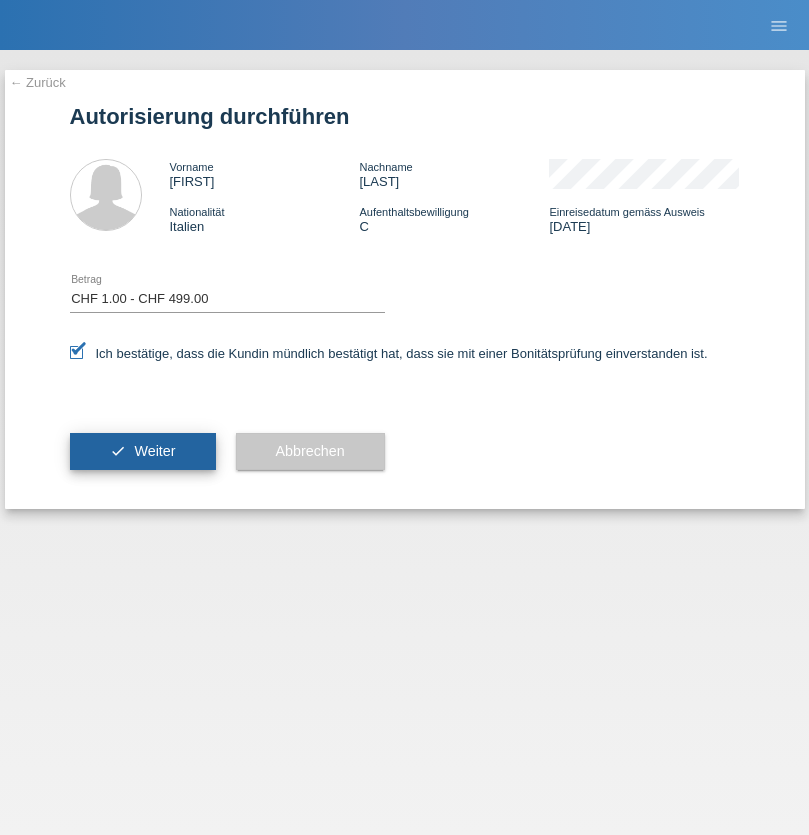 click on "Weiter" at bounding box center (154, 451) 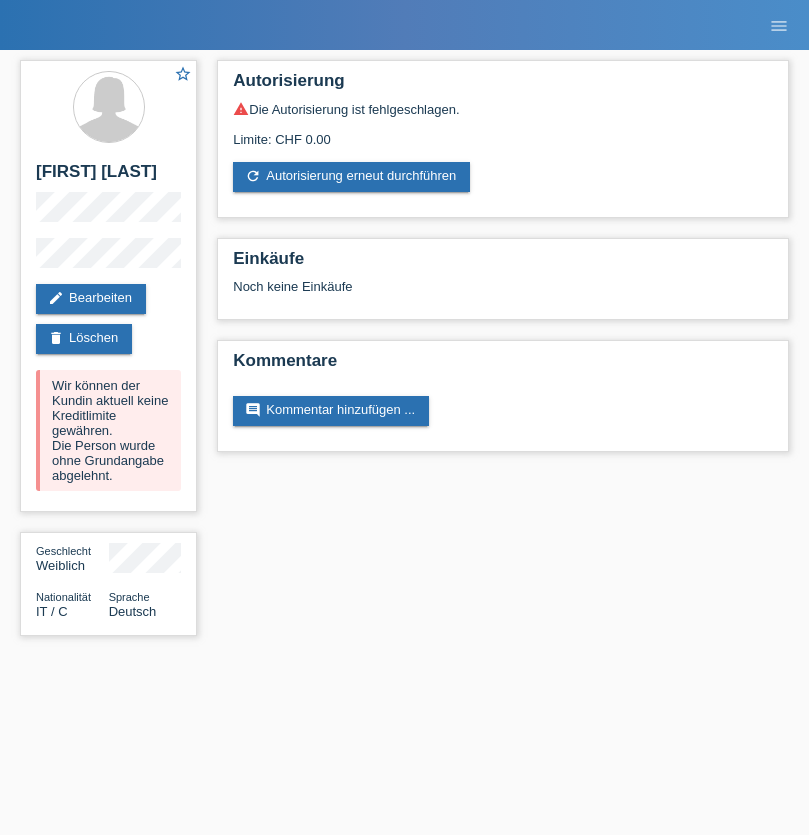 scroll, scrollTop: 0, scrollLeft: 0, axis: both 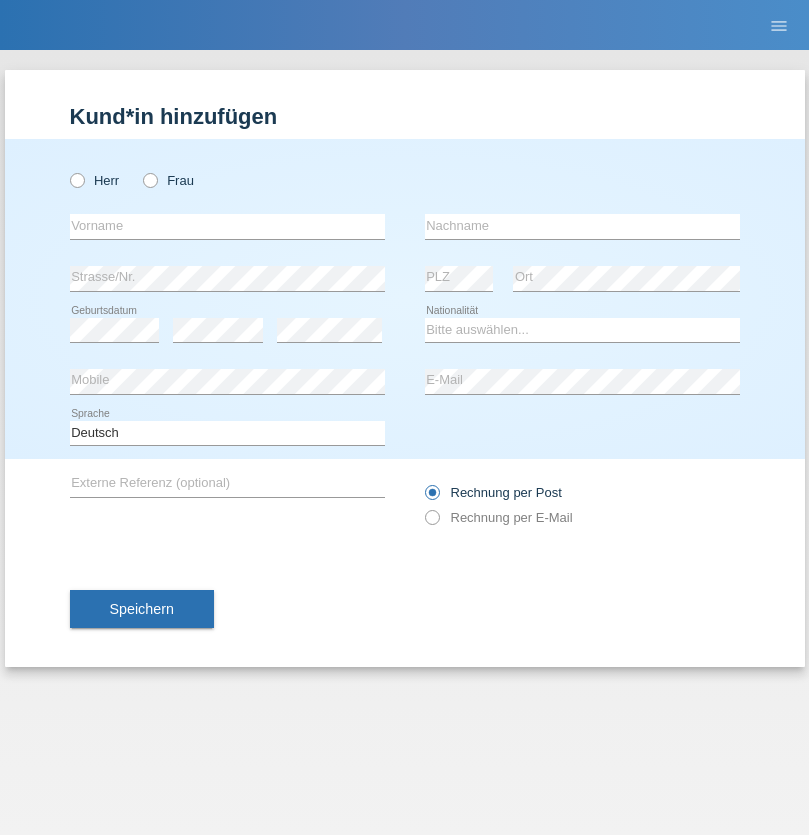 radio on "true" 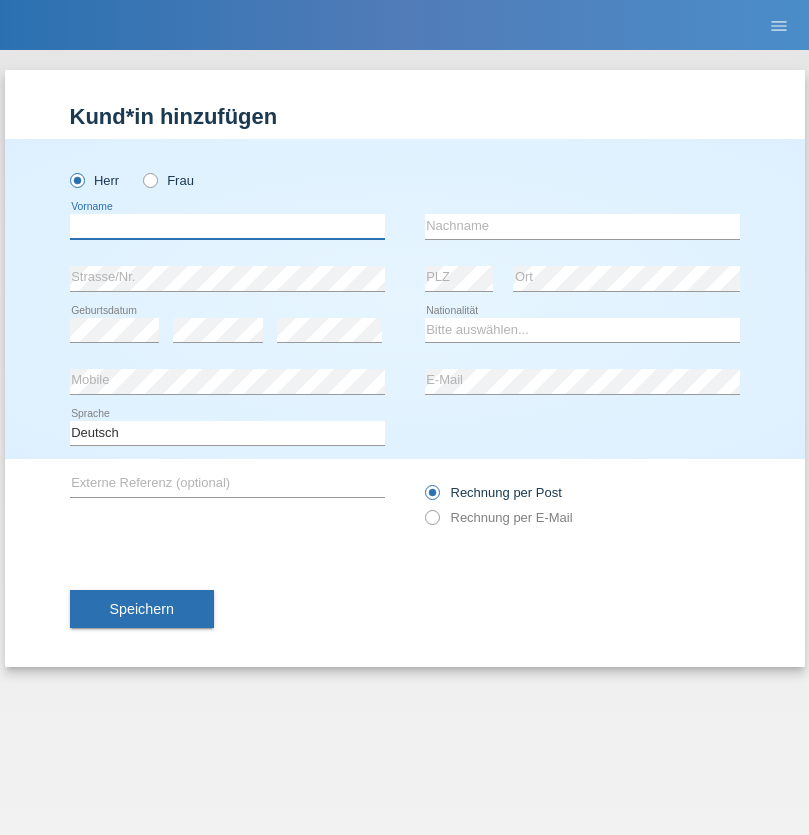 click at bounding box center [227, 226] 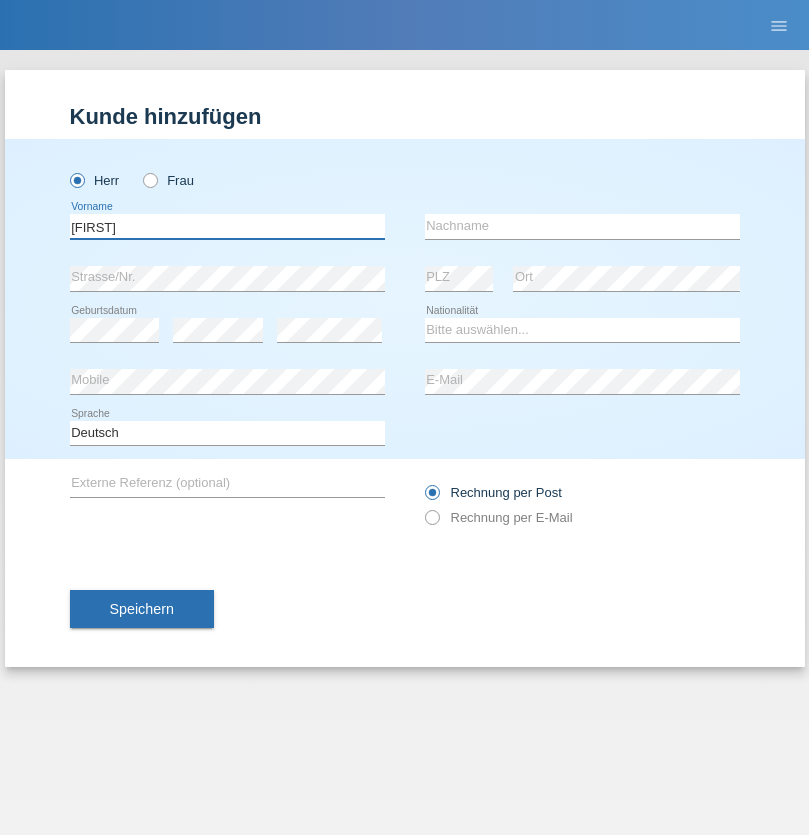 type on "[FIRST]" 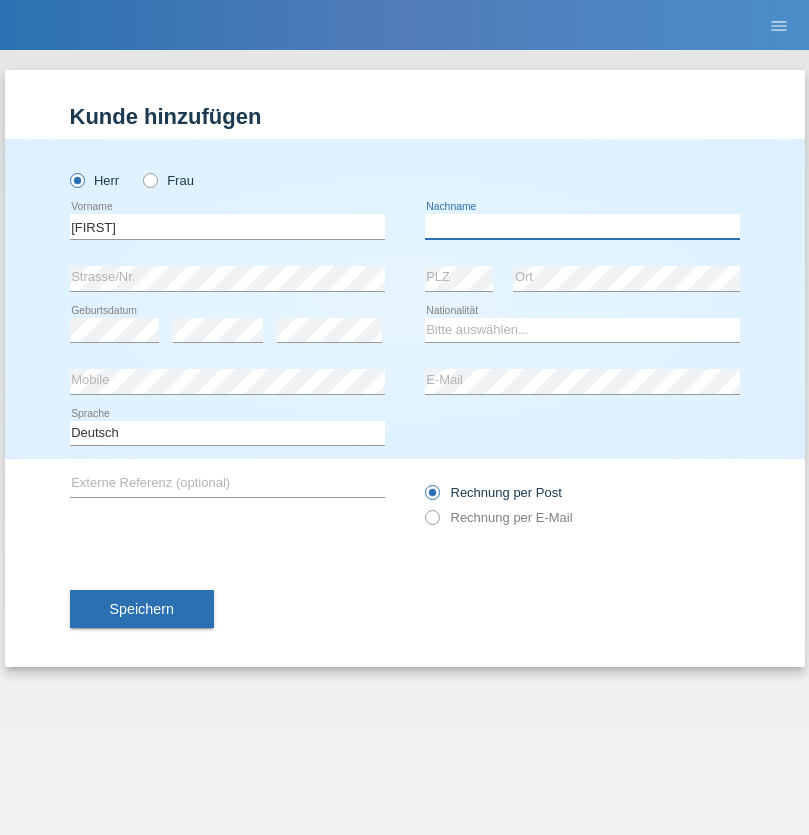 click at bounding box center (582, 226) 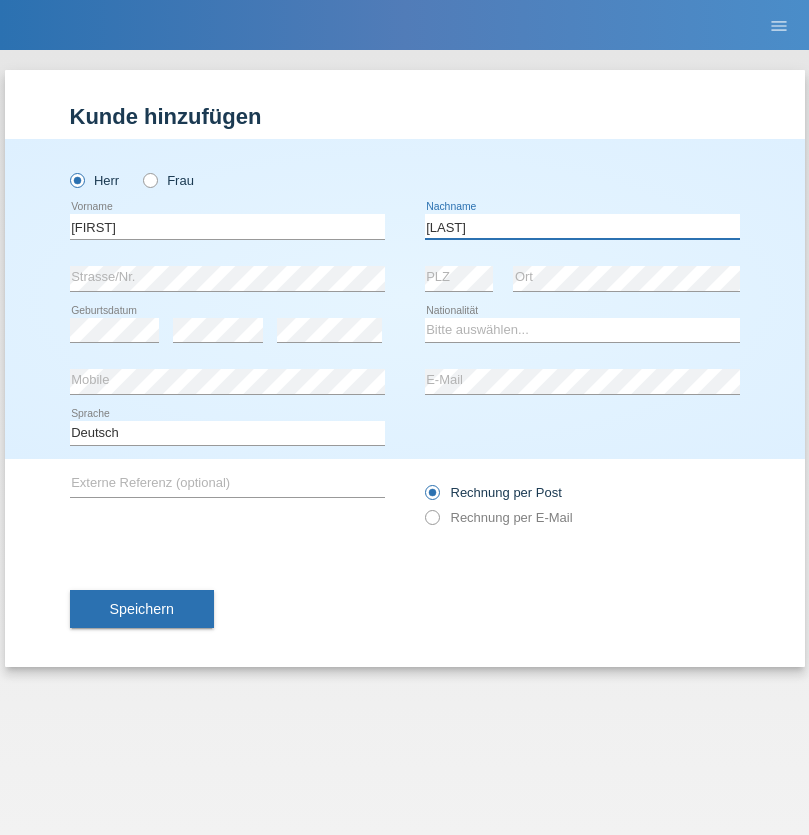type on "[LAST]" 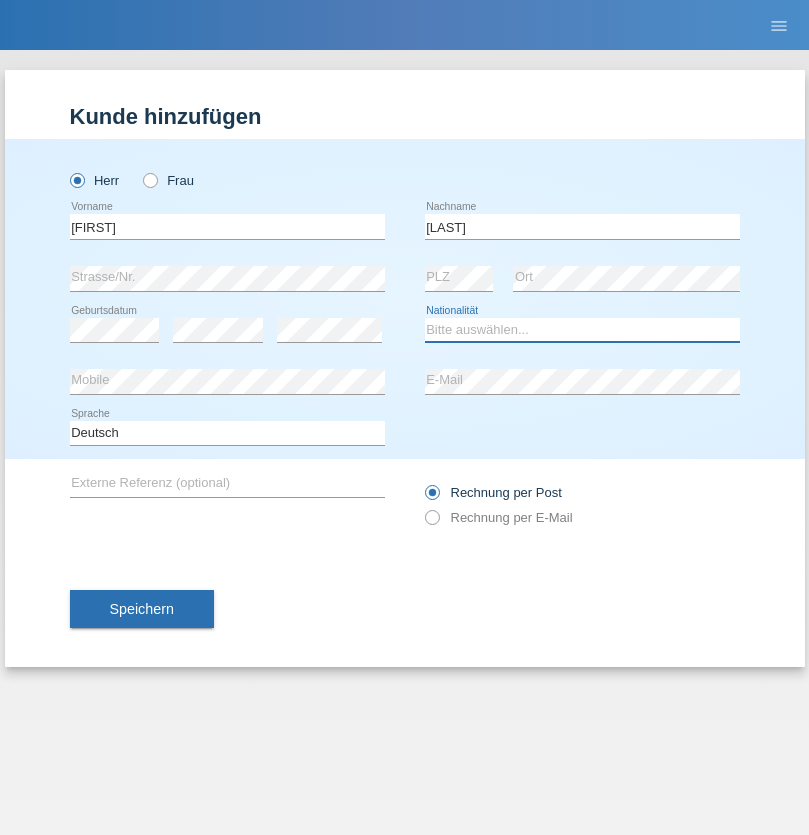 select on "CH" 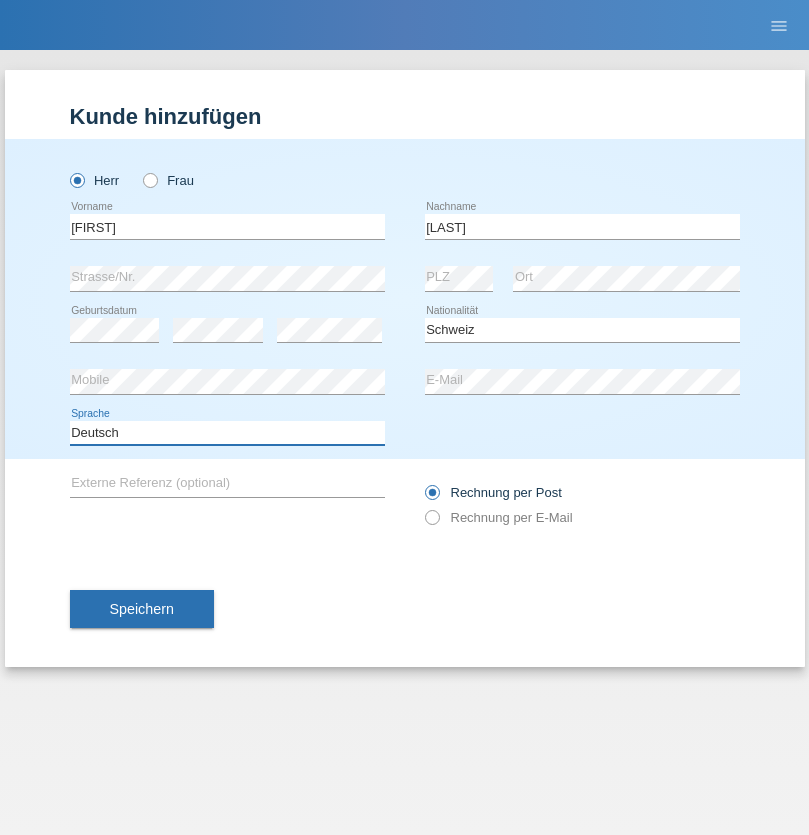 select on "en" 